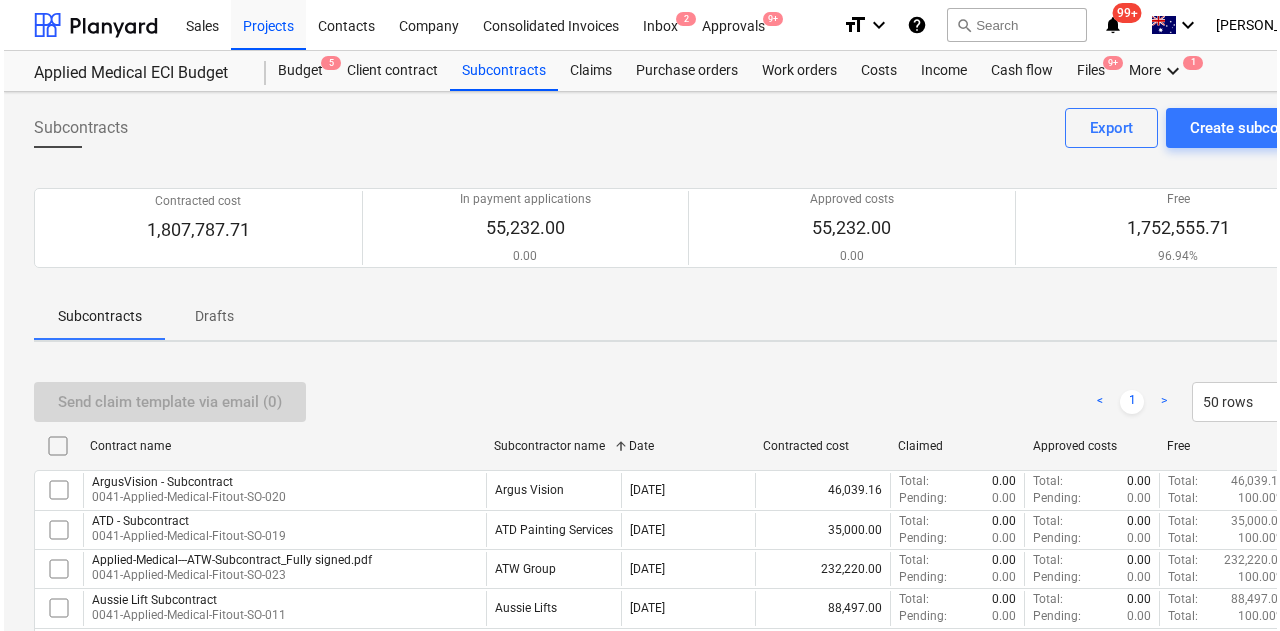 scroll, scrollTop: 0, scrollLeft: 0, axis: both 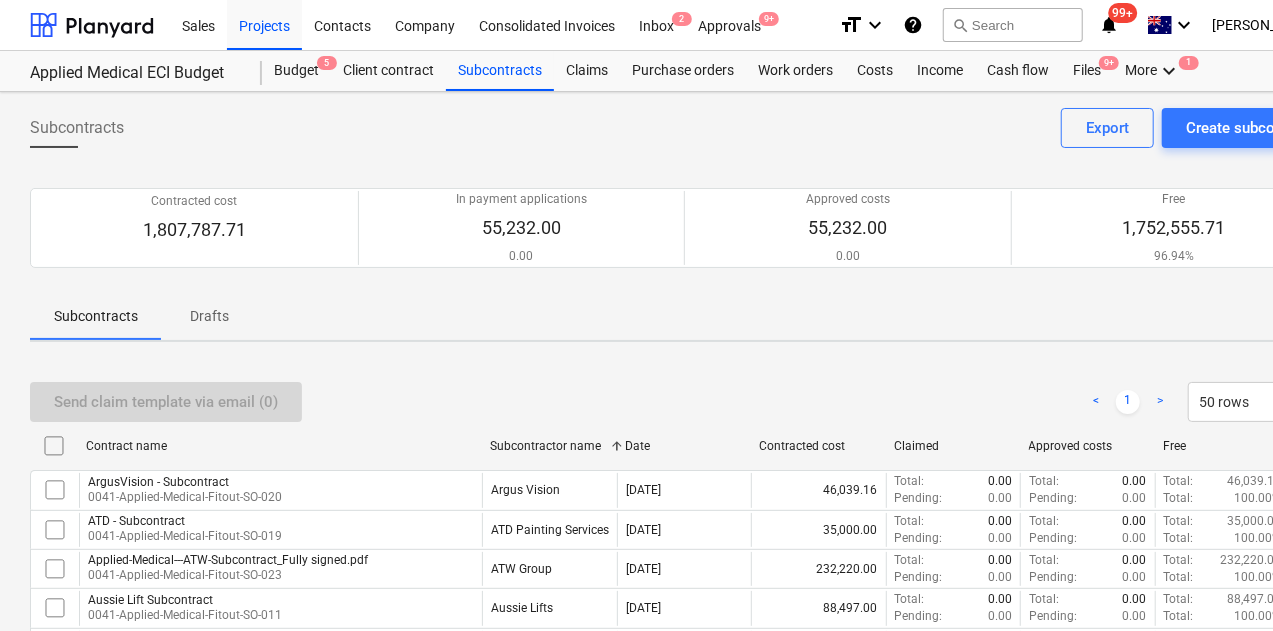 drag, startPoint x: 263, startPoint y: 27, endPoint x: 290, endPoint y: 169, distance: 144.54411 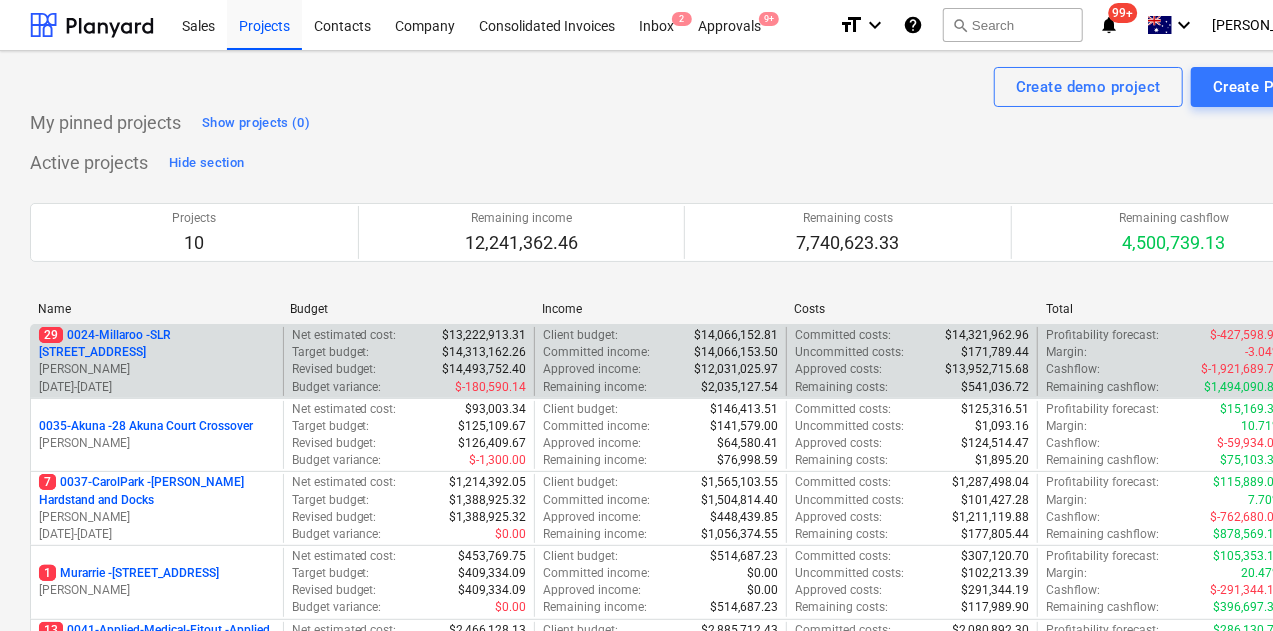 click on "29  0024-Millaroo -  SLR [STREET_ADDRESS]" at bounding box center (157, 344) 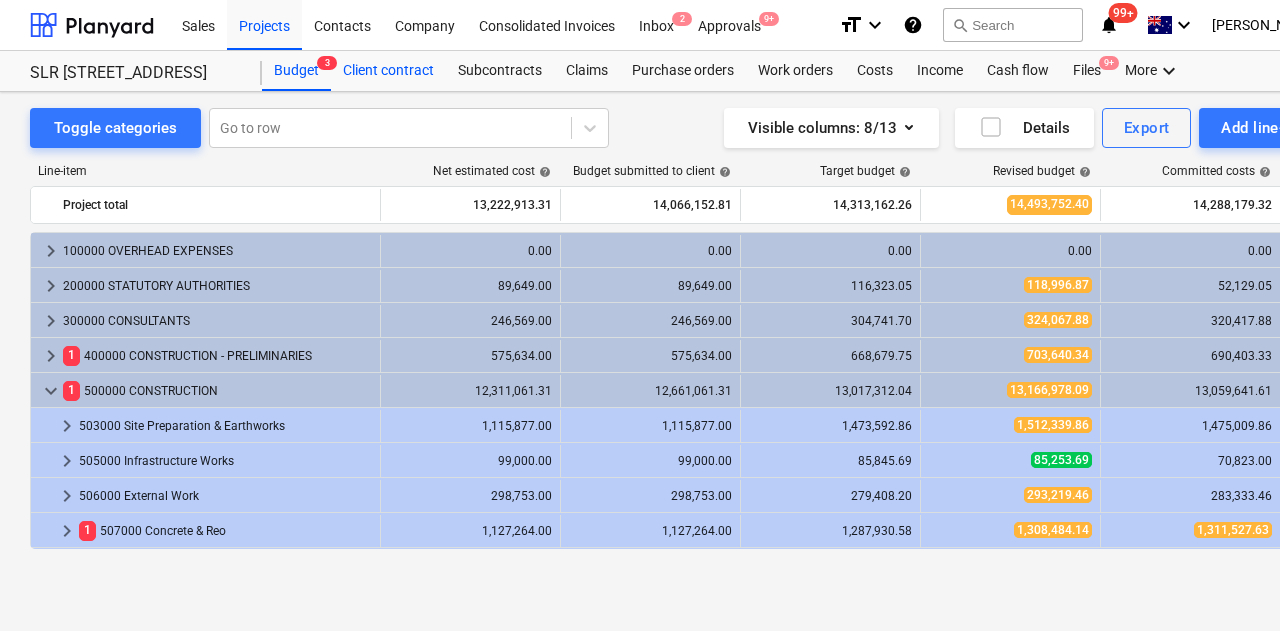 click on "Client contract" at bounding box center [388, 71] 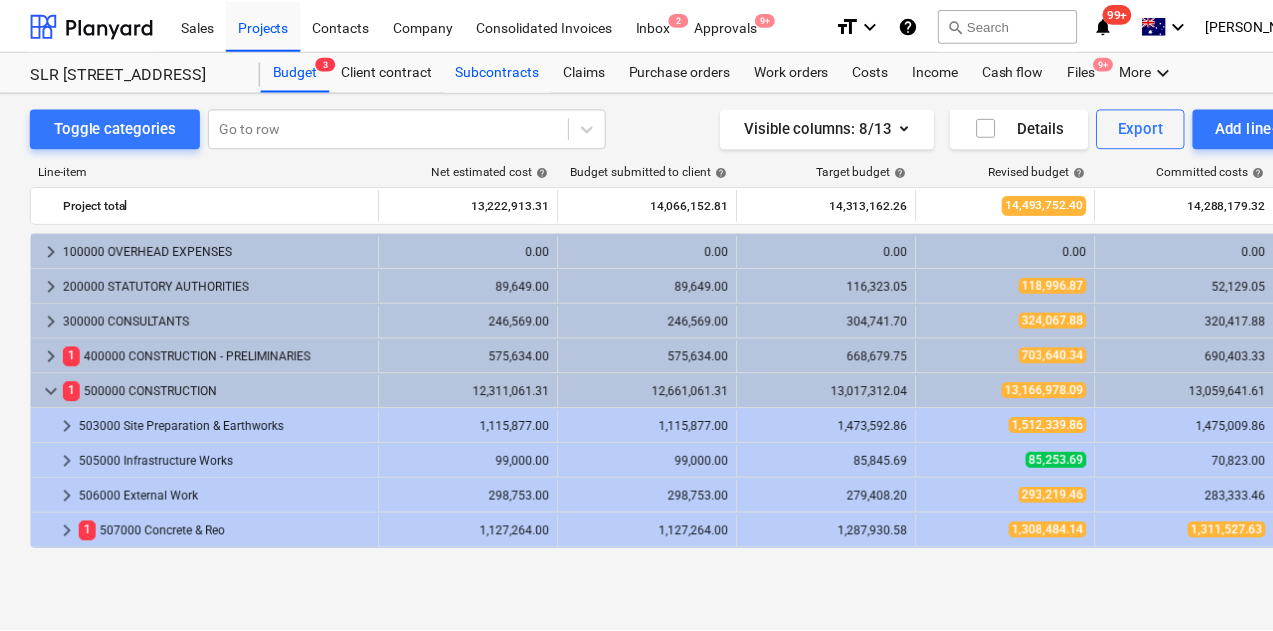 scroll, scrollTop: 0, scrollLeft: 0, axis: both 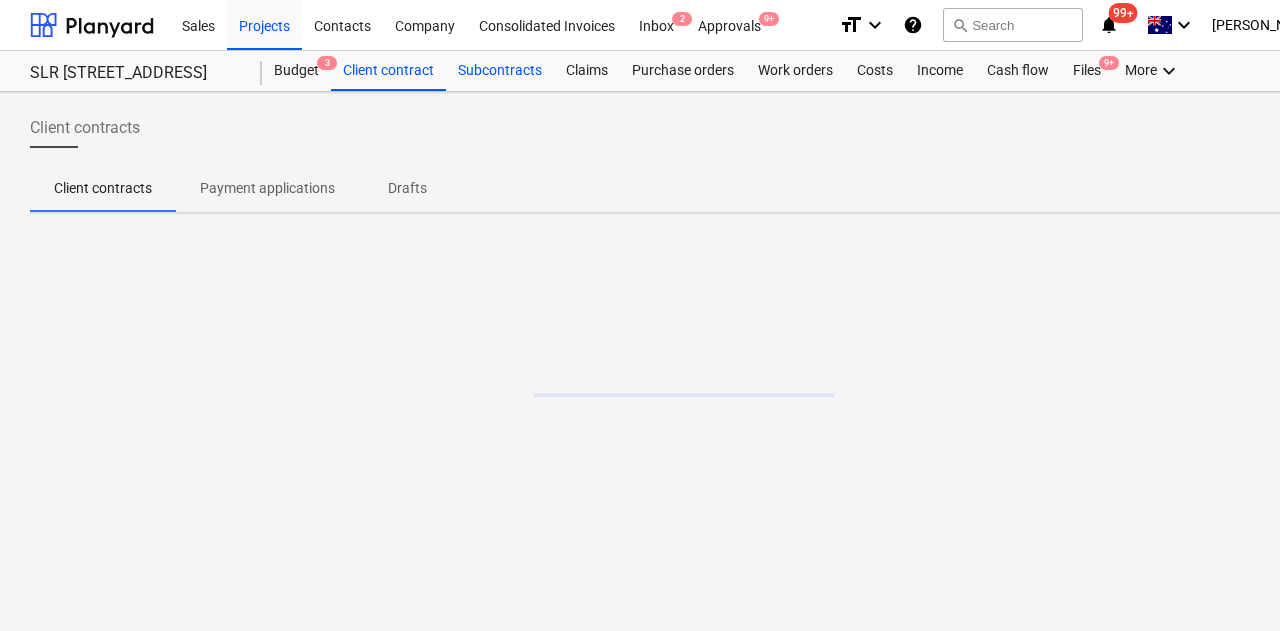 click on "Subcontracts" at bounding box center [500, 71] 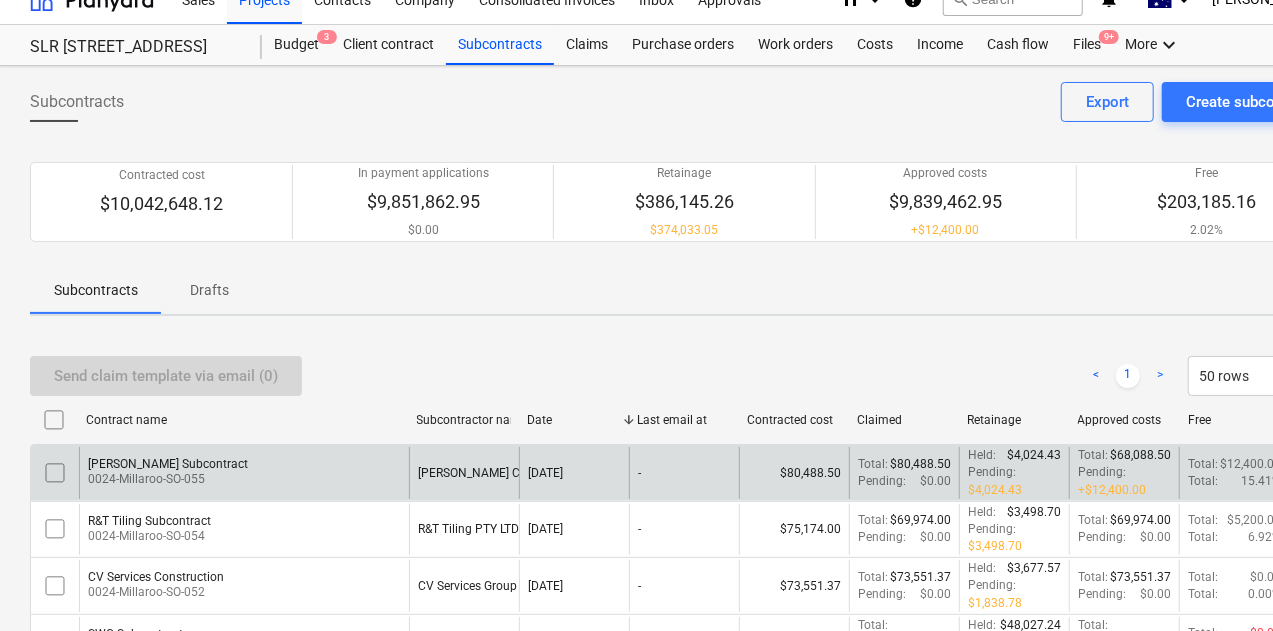 scroll, scrollTop: 200, scrollLeft: 0, axis: vertical 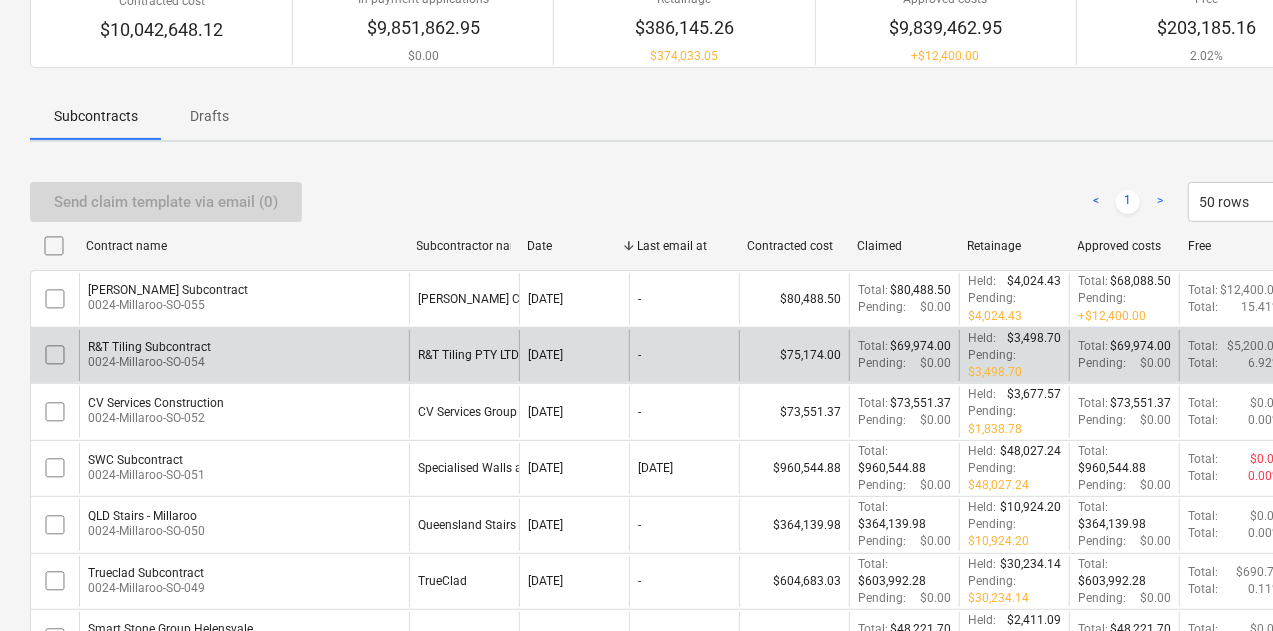 click on "0024-Millaroo-SO-054" at bounding box center (149, 362) 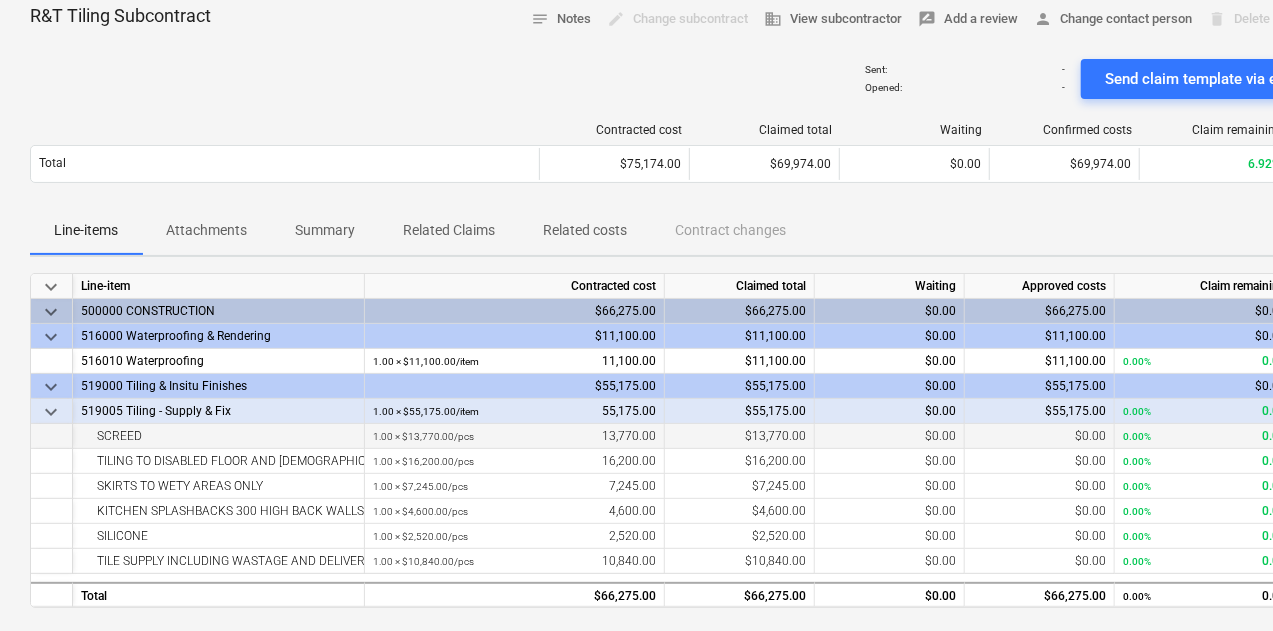 scroll, scrollTop: 200, scrollLeft: 0, axis: vertical 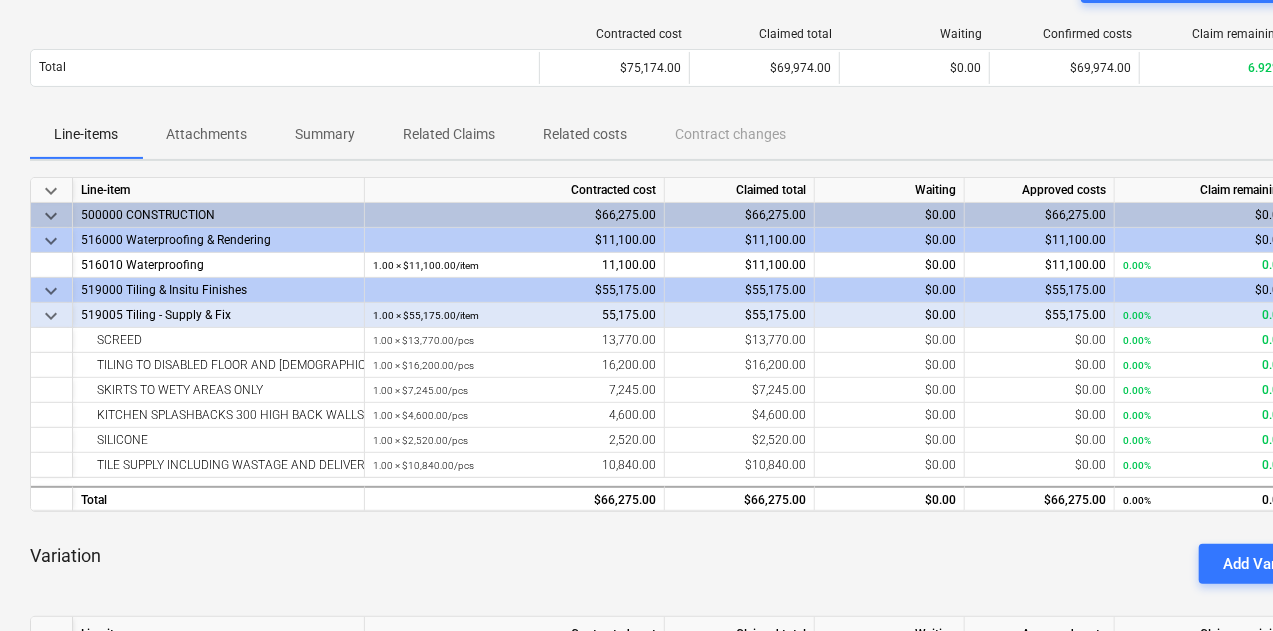 click on "Variation Add Variation" at bounding box center (684, 564) 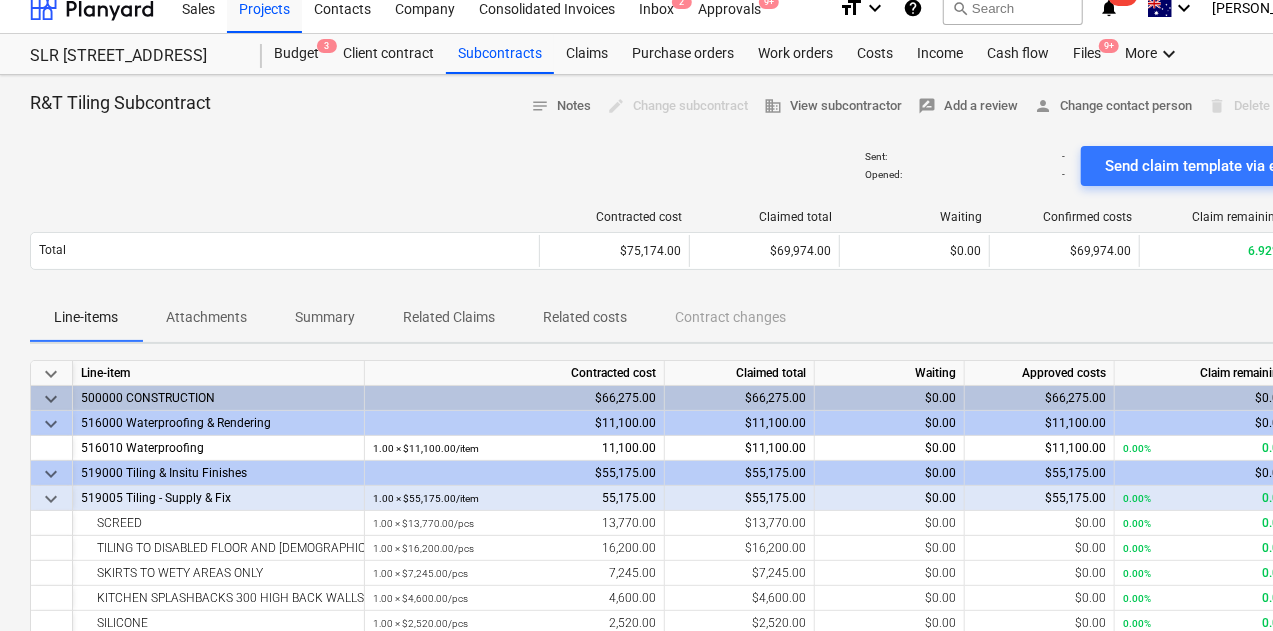 scroll, scrollTop: 0, scrollLeft: 0, axis: both 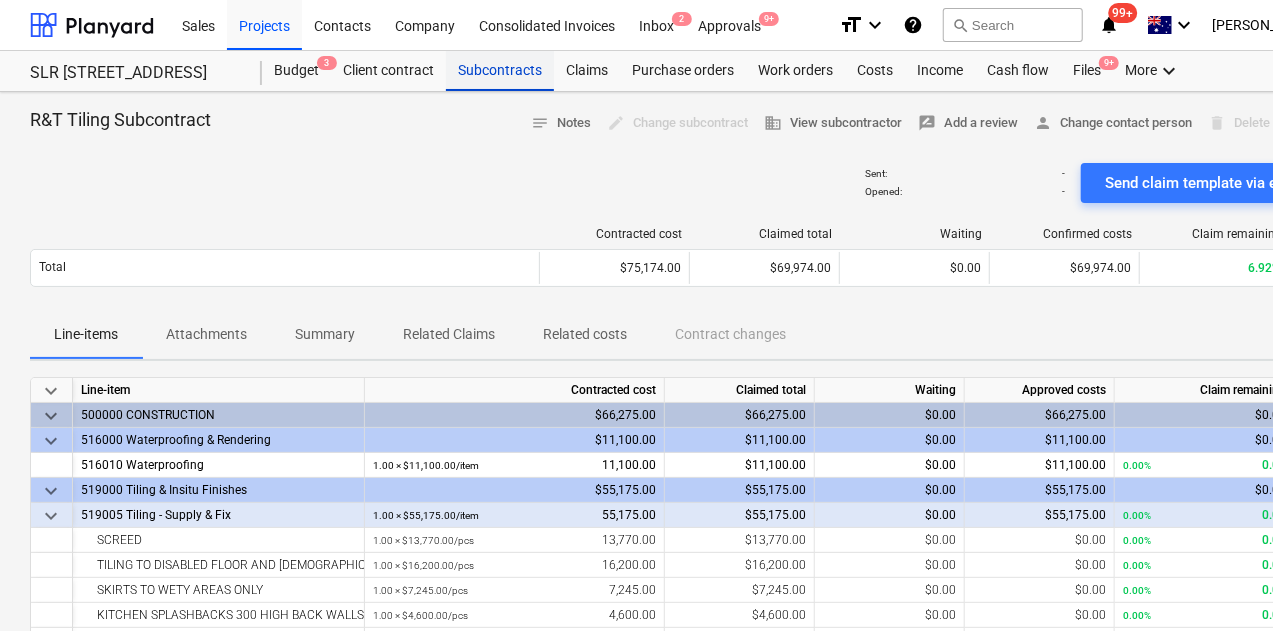 click on "Subcontracts" at bounding box center (500, 71) 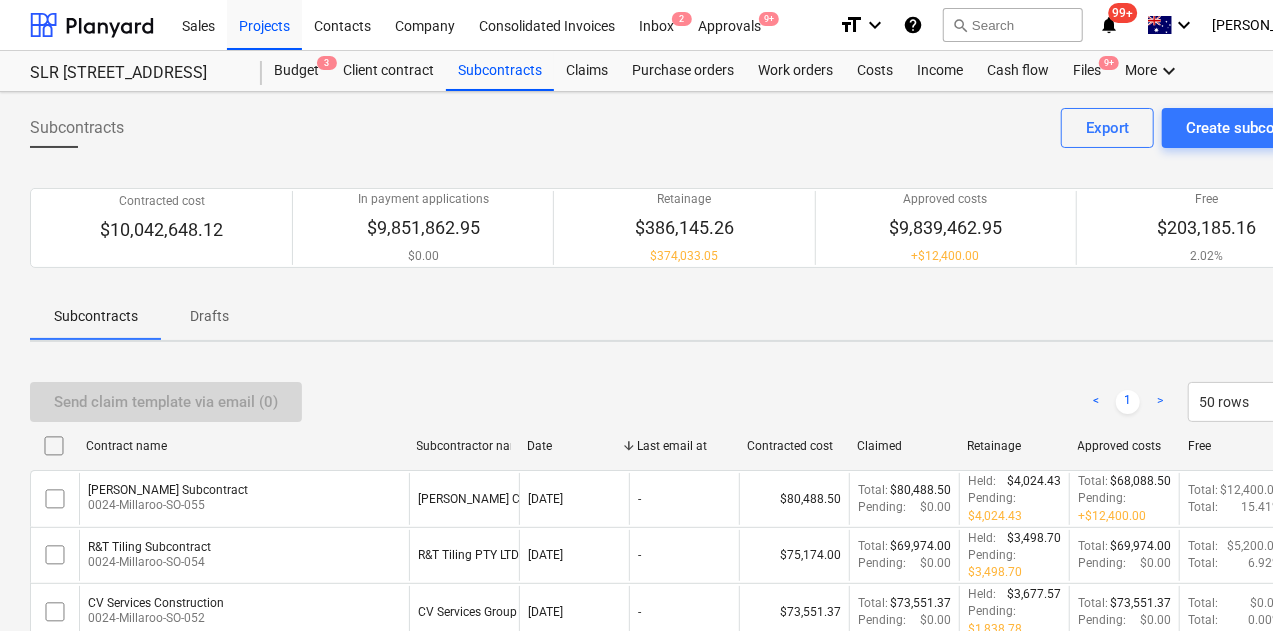 click on "Subcontractor name" at bounding box center [464, 446] 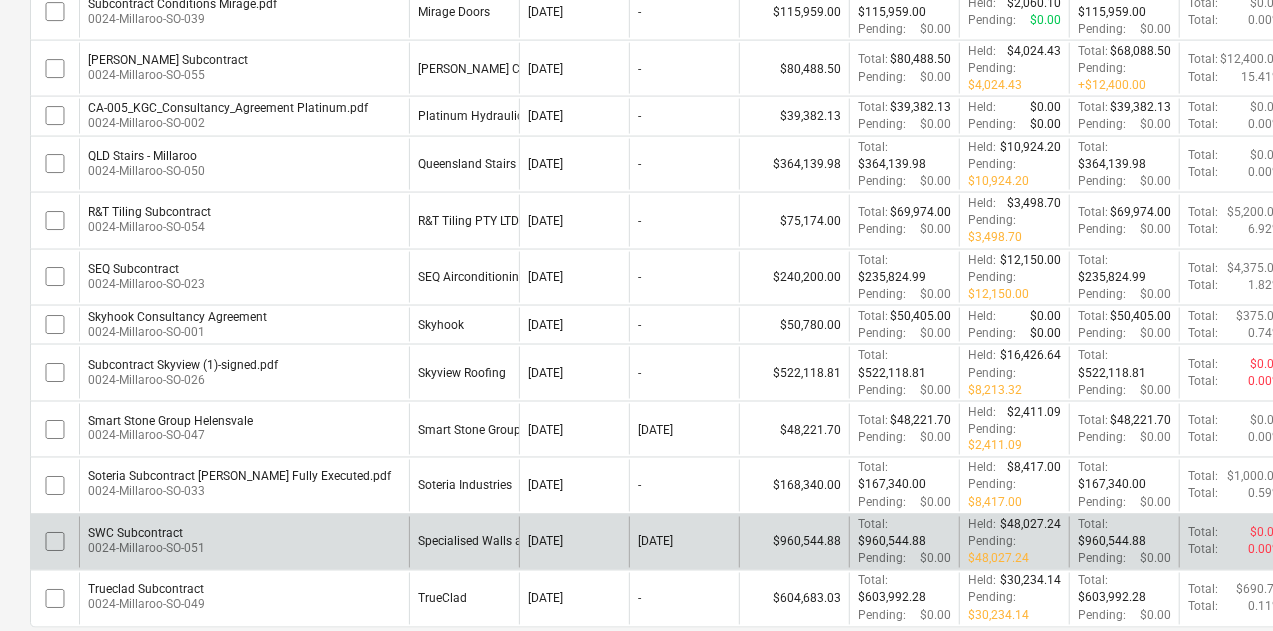 scroll, scrollTop: 1570, scrollLeft: 0, axis: vertical 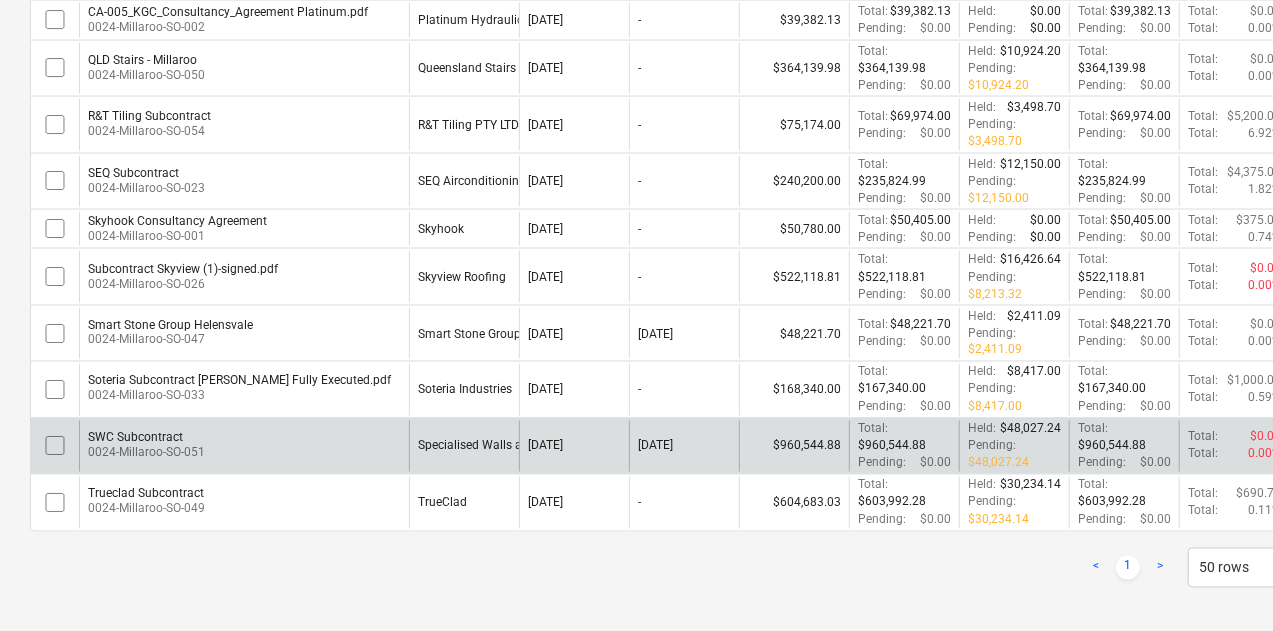 click on "Specialised Walls and Ceilings" at bounding box center (500, 446) 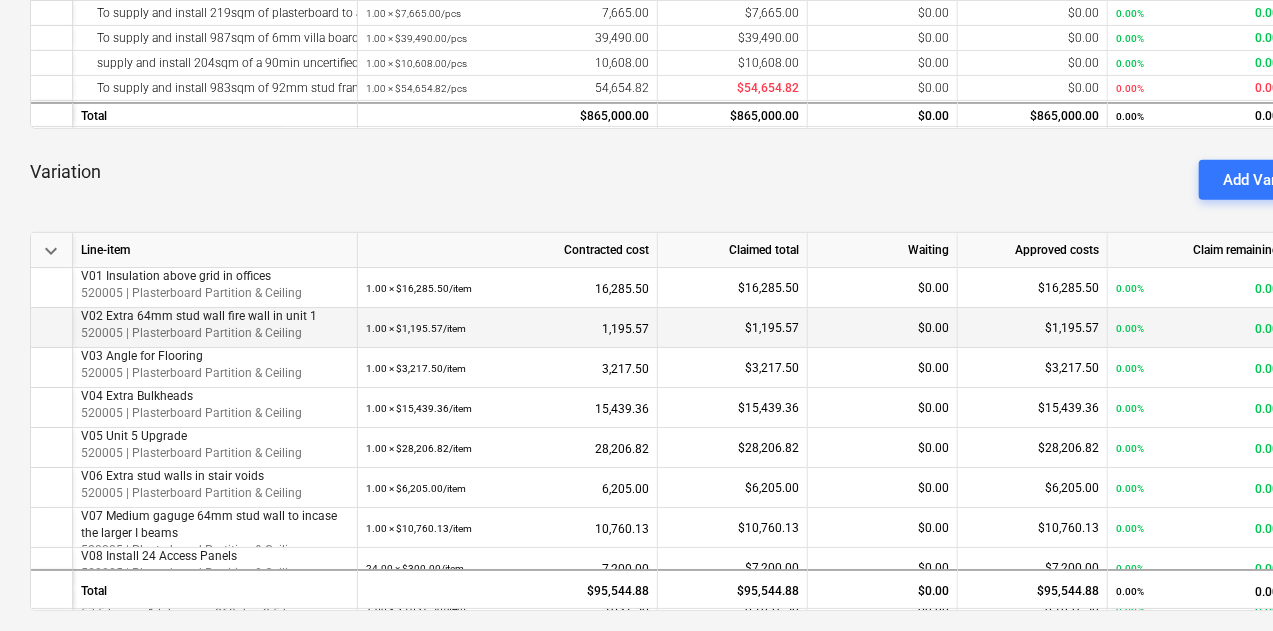 scroll, scrollTop: 700, scrollLeft: 0, axis: vertical 